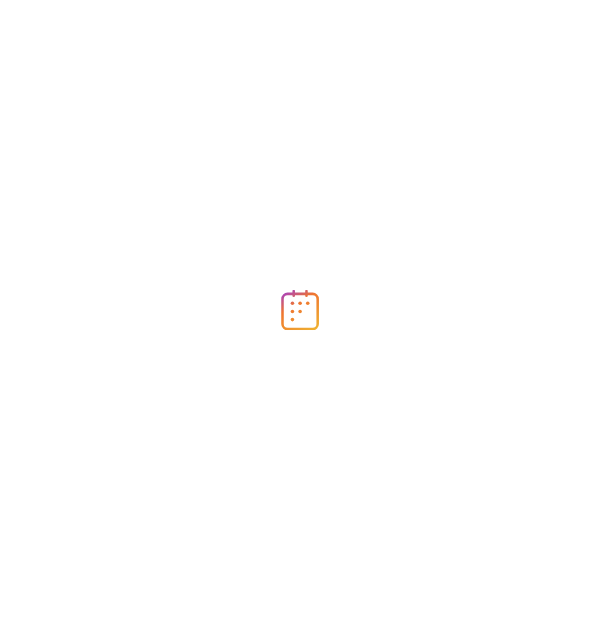 scroll, scrollTop: 0, scrollLeft: 0, axis: both 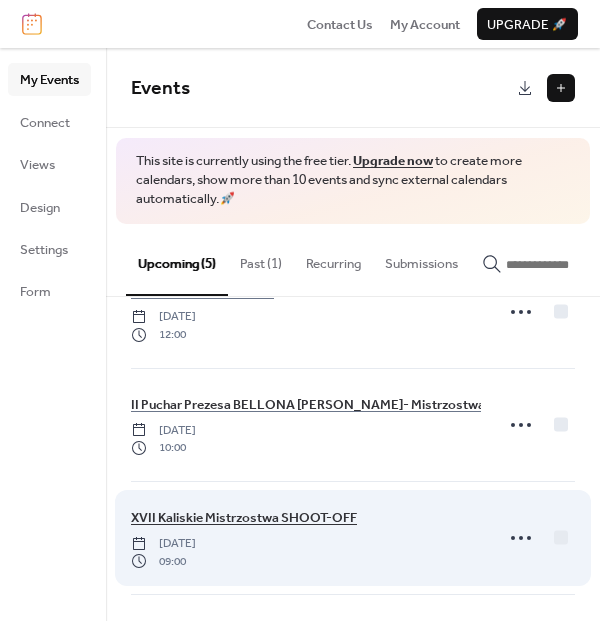 click on "II Puchar Prezesa BELLONA [PERSON_NAME]- Mistrzostwa Ziemi Kaliskiej HANDGUN IPSC I PCC IPSC" at bounding box center (434, 405) 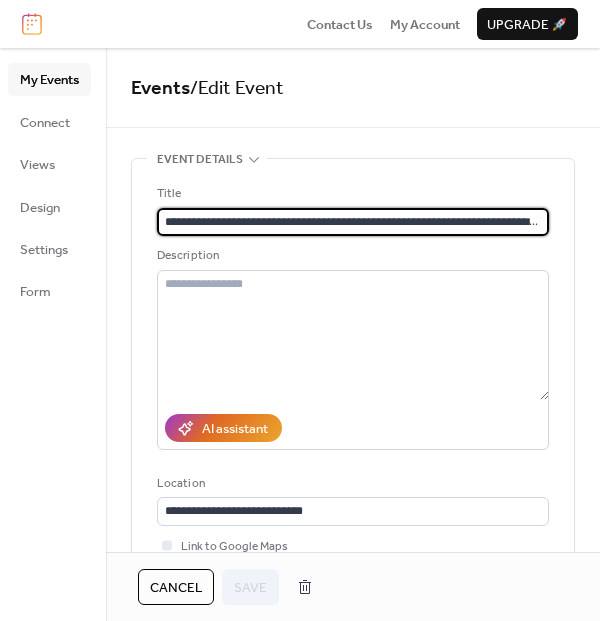 scroll, scrollTop: 0, scrollLeft: 87, axis: horizontal 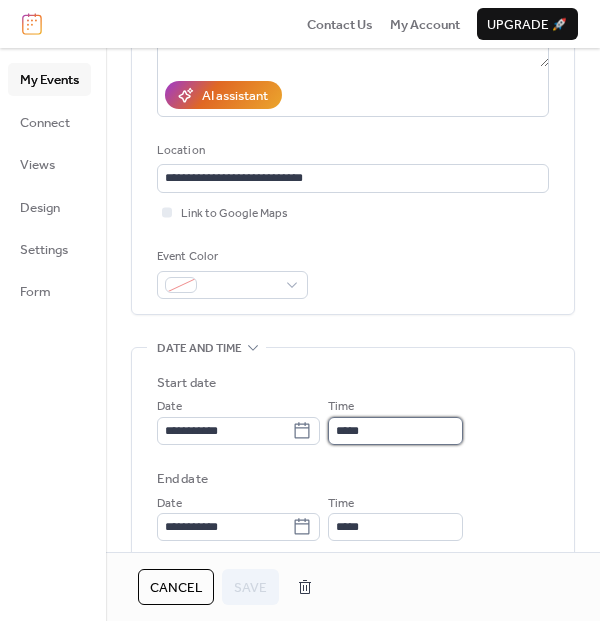 click on "*****" at bounding box center [395, 431] 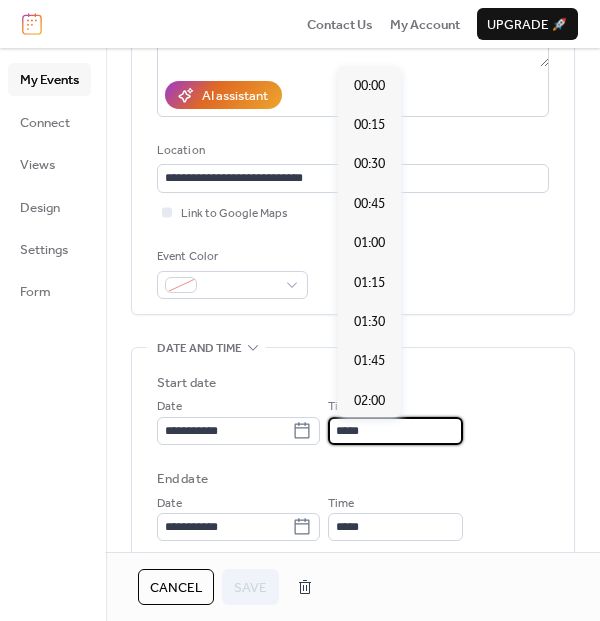 scroll, scrollTop: 0, scrollLeft: 0, axis: both 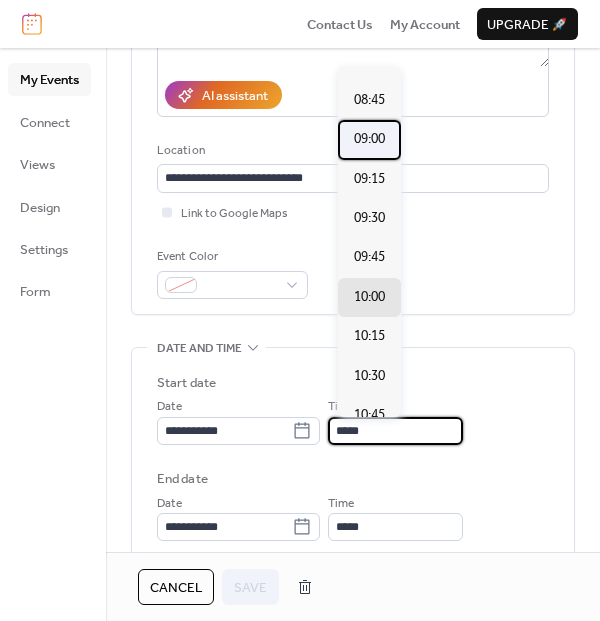 click on "09:00" at bounding box center (369, 139) 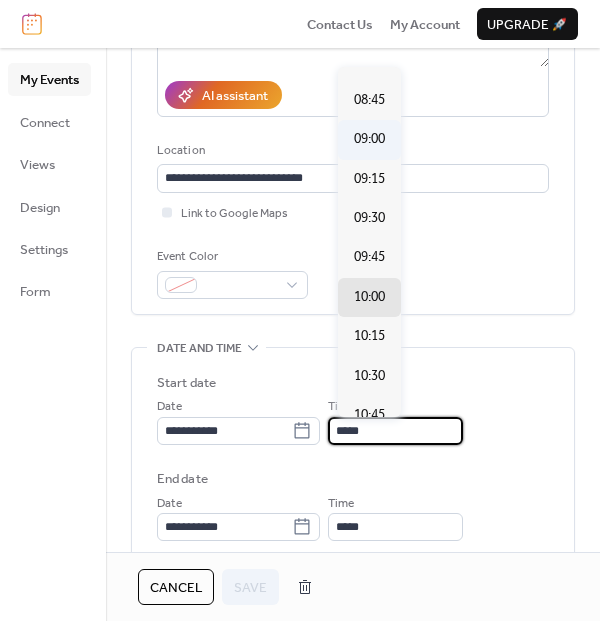 type on "*****" 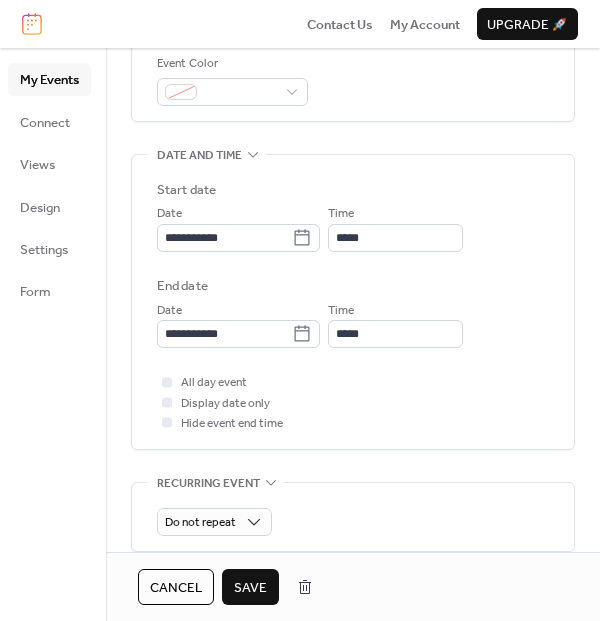 scroll, scrollTop: 555, scrollLeft: 0, axis: vertical 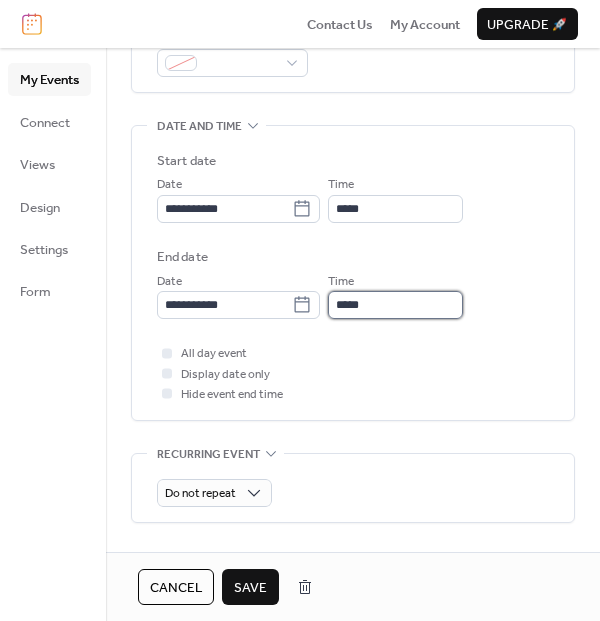click on "*****" at bounding box center (395, 305) 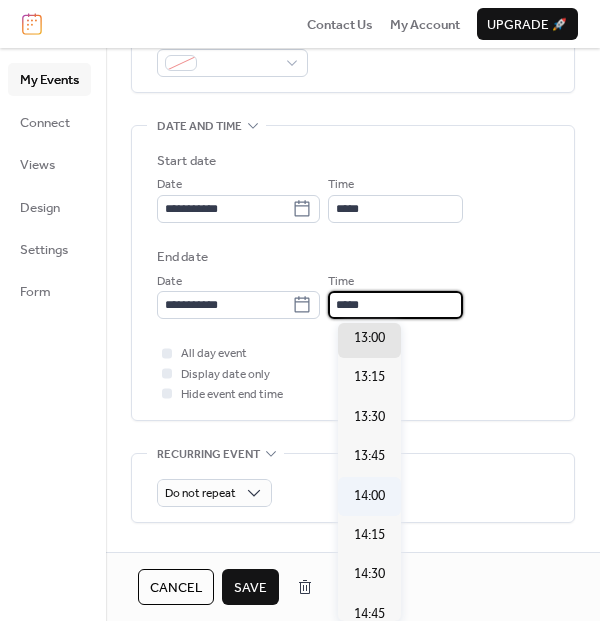 scroll, scrollTop: 706, scrollLeft: 0, axis: vertical 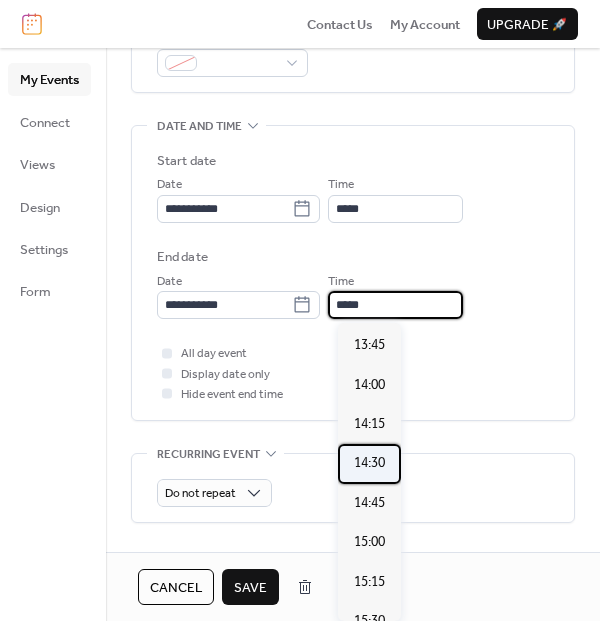 click on "14:30" at bounding box center [369, 463] 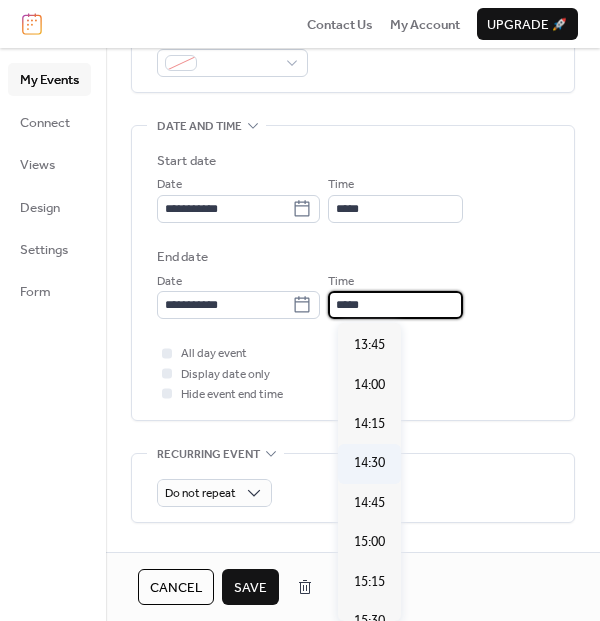 type on "*****" 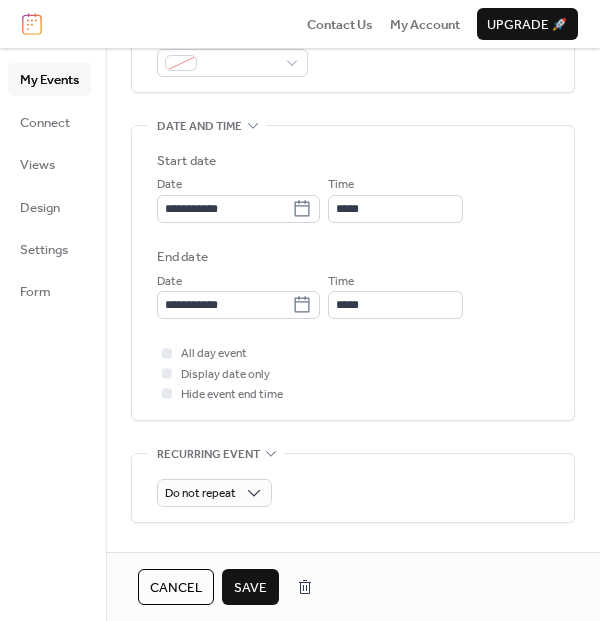 click on "Save" at bounding box center [250, 588] 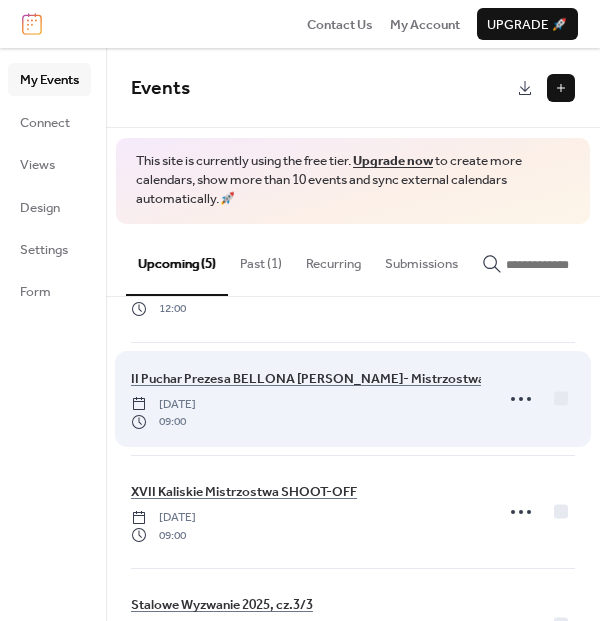scroll, scrollTop: 222, scrollLeft: 0, axis: vertical 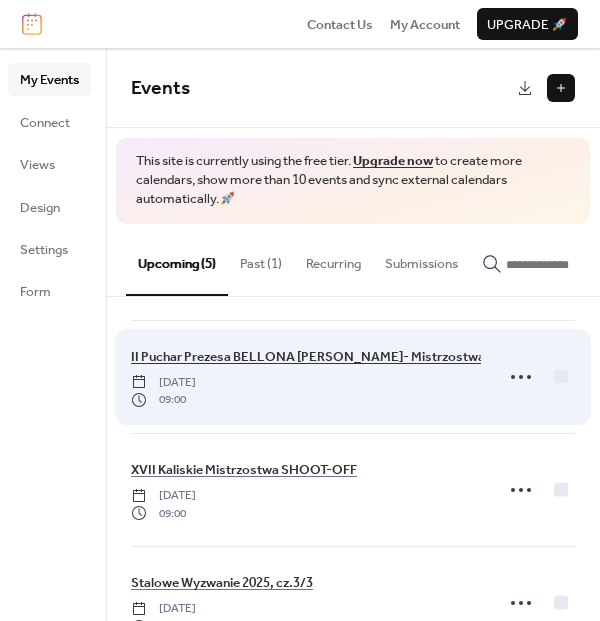 click on "II Puchar Prezesa BELLONA [PERSON_NAME]- Mistrzostwa Ziemi Kaliskiej HANDGUN IPSC I PCC IPSC" at bounding box center (434, 357) 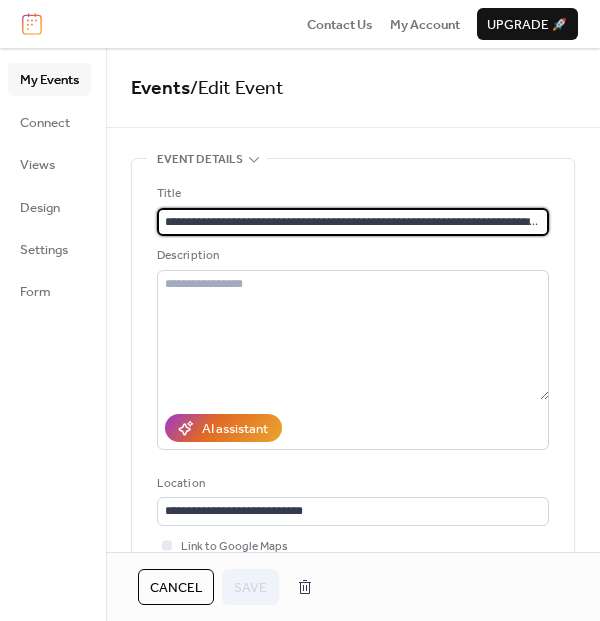scroll, scrollTop: 0, scrollLeft: 87, axis: horizontal 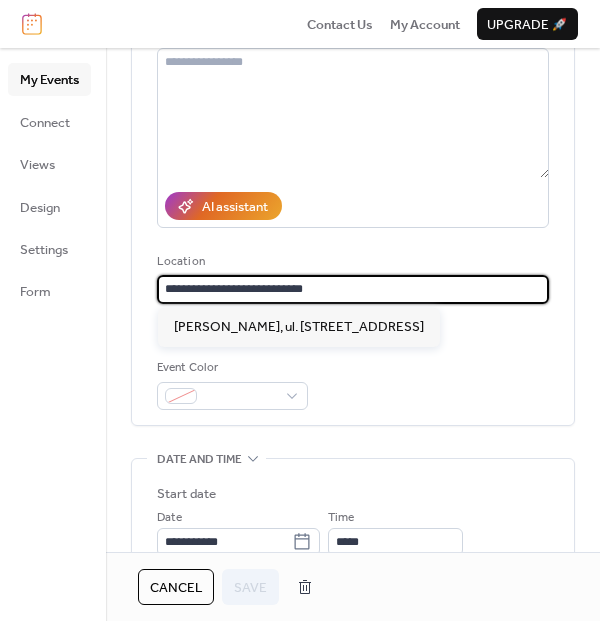 click on "**********" at bounding box center [353, 289] 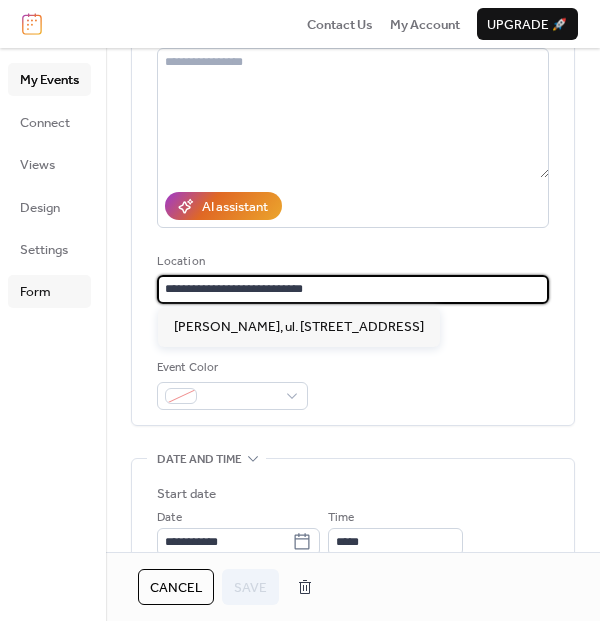 drag, startPoint x: 298, startPoint y: 286, endPoint x: 25, endPoint y: 290, distance: 273.0293 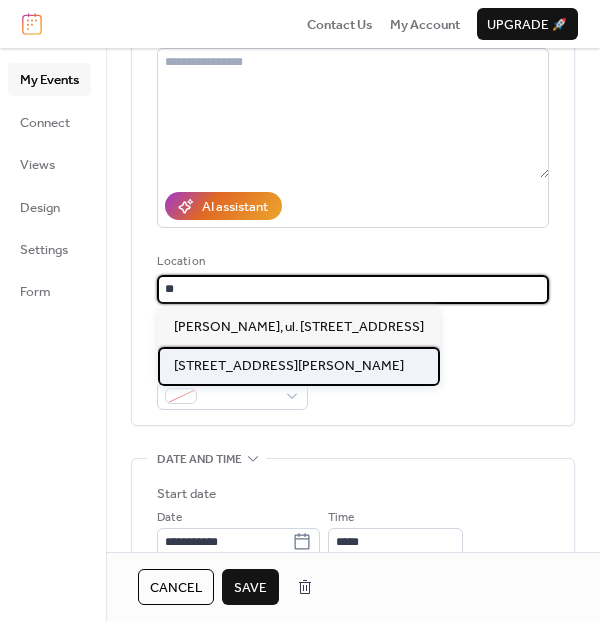 click on "[STREET_ADDRESS][PERSON_NAME]" at bounding box center [289, 366] 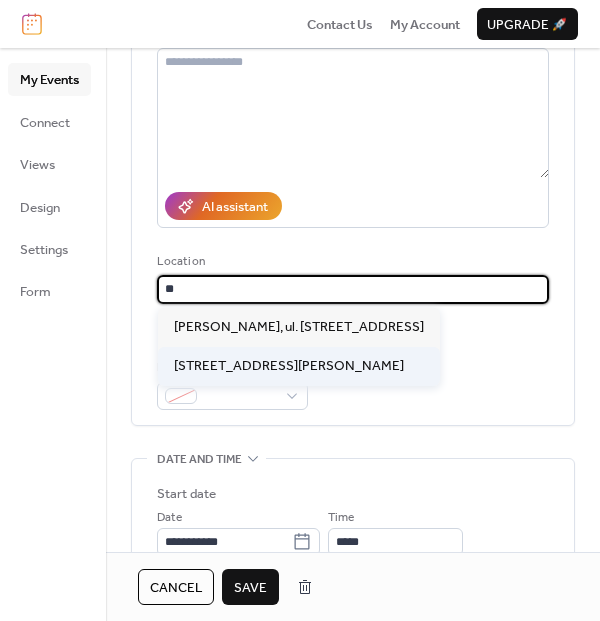 type on "**********" 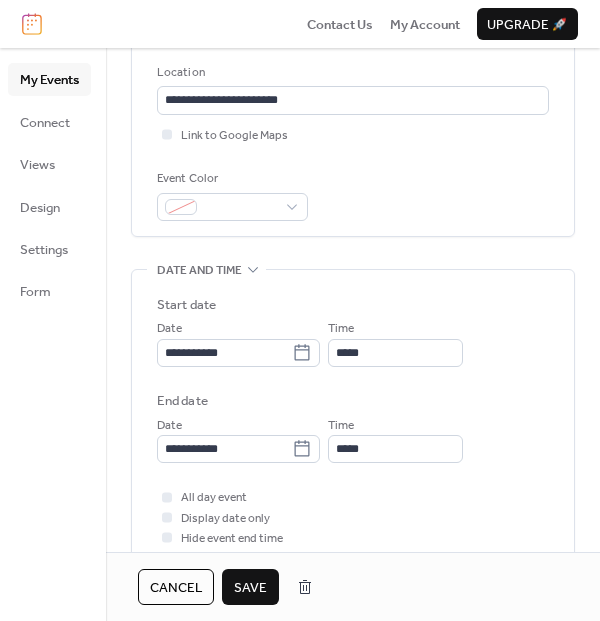 scroll, scrollTop: 444, scrollLeft: 0, axis: vertical 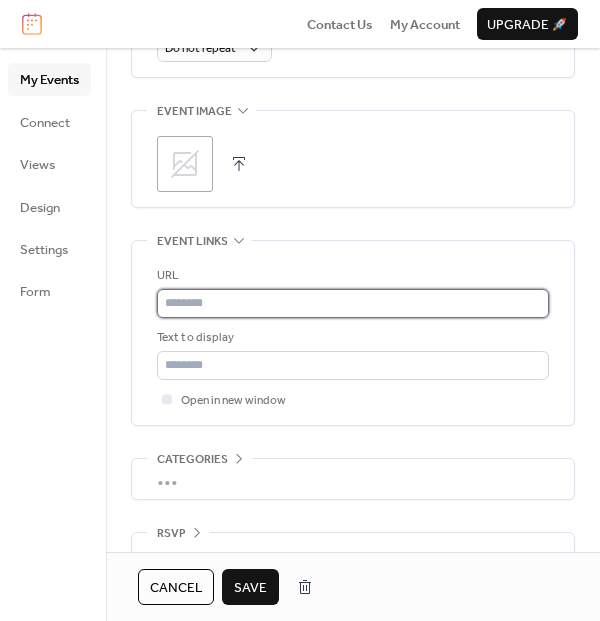 click at bounding box center (353, 303) 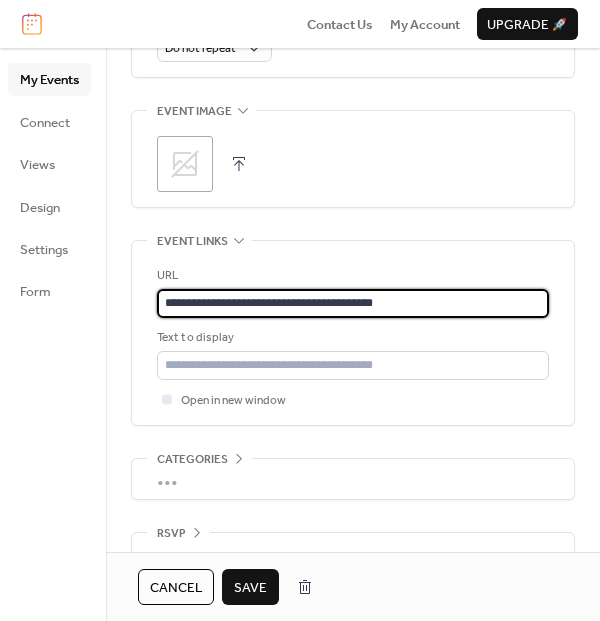 click on "**********" at bounding box center (353, 303) 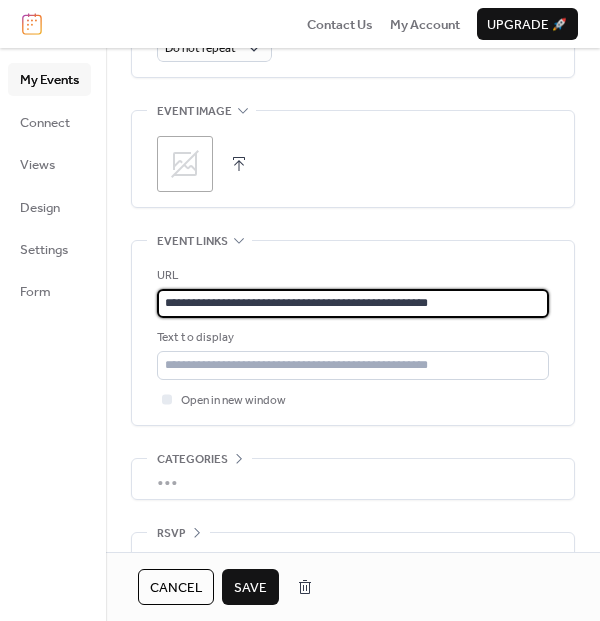 scroll, scrollTop: 1043, scrollLeft: 0, axis: vertical 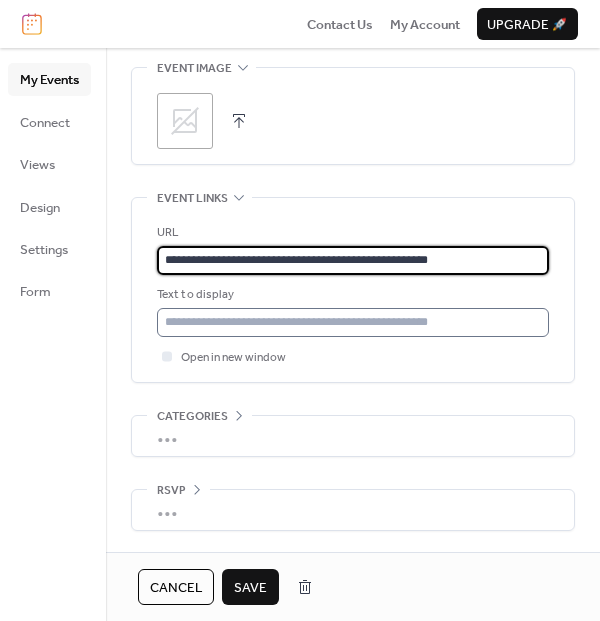 type on "**********" 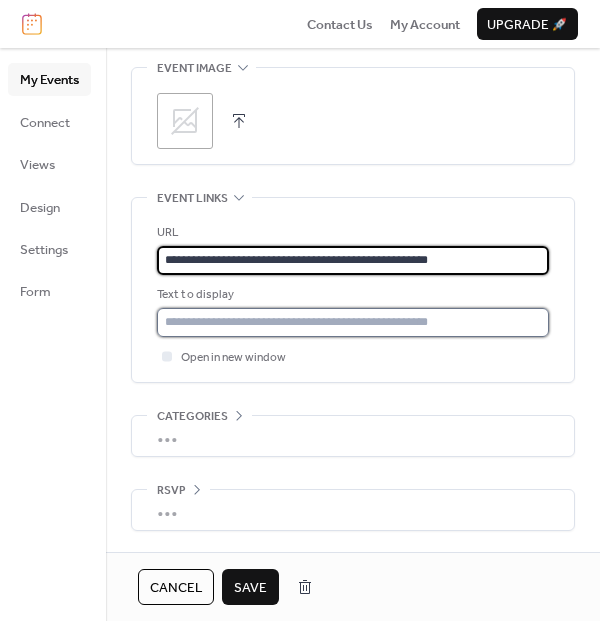 click at bounding box center [353, 322] 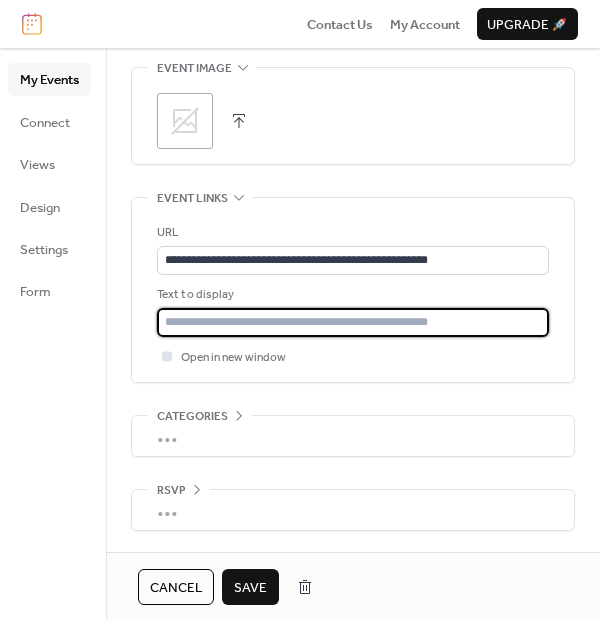 type on "*********" 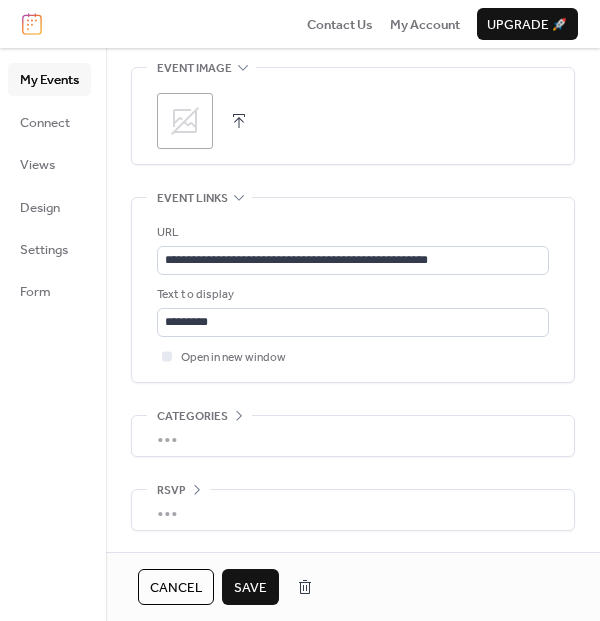 click on "Save" at bounding box center (250, 588) 